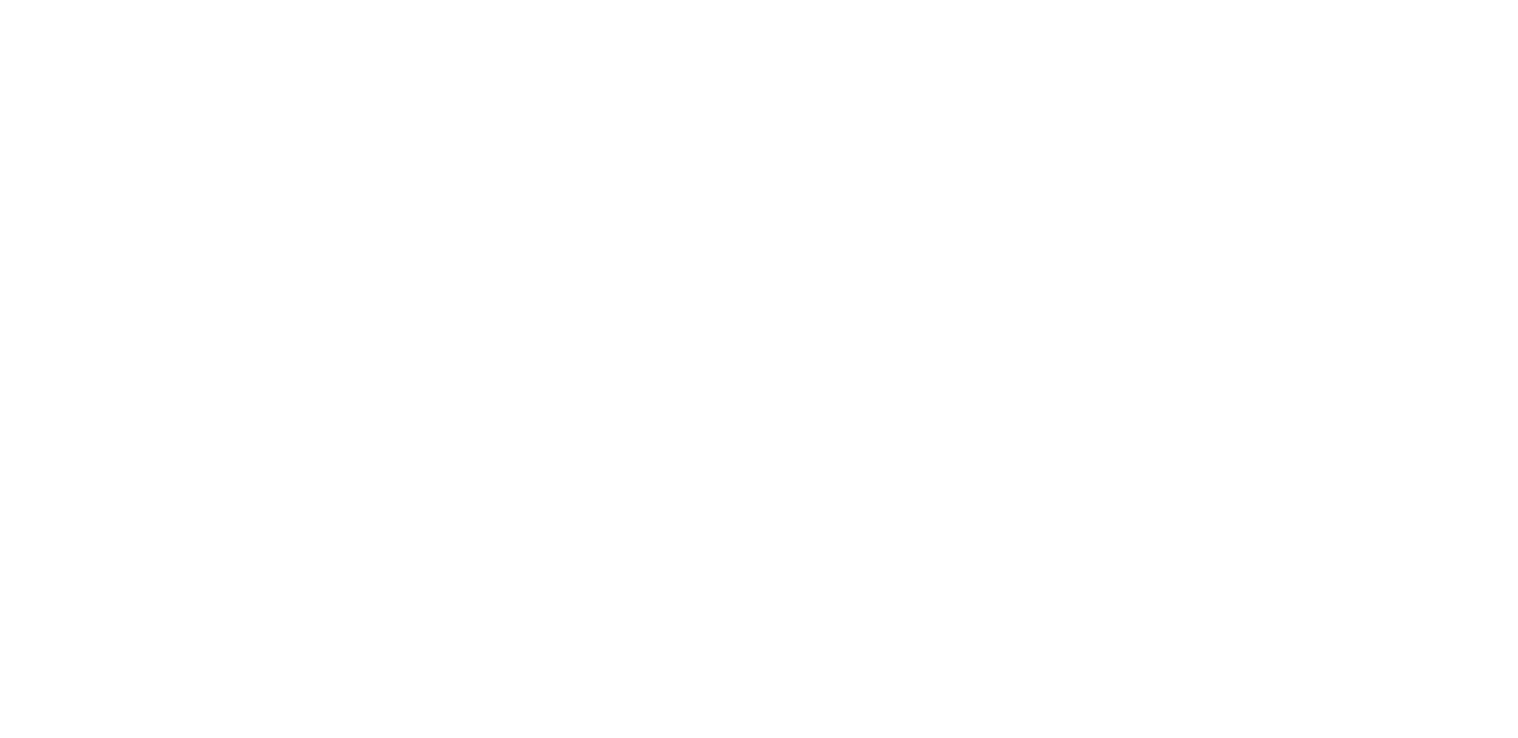 scroll, scrollTop: 0, scrollLeft: 0, axis: both 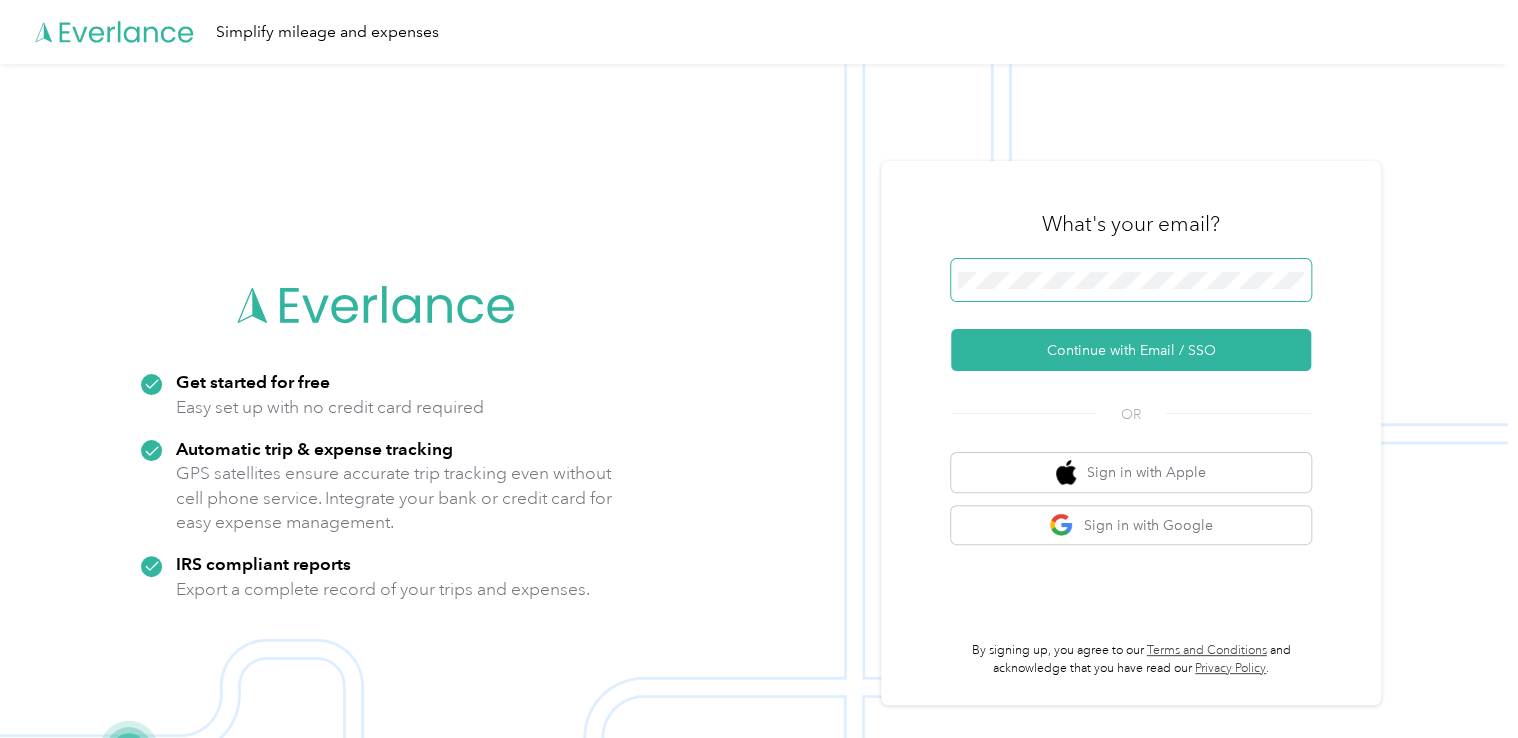 click at bounding box center (1131, 280) 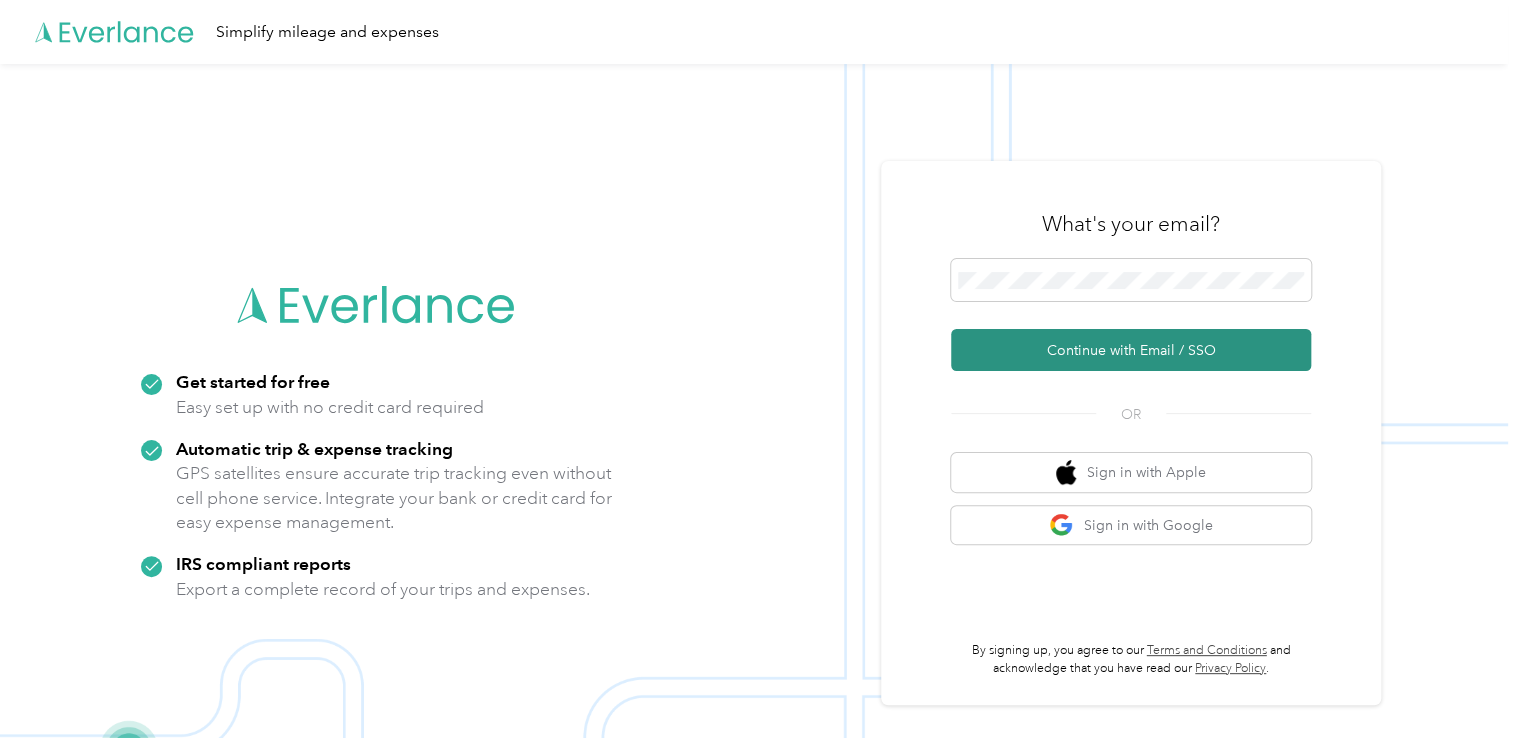 click on "Continue with Email / SSO" at bounding box center (1131, 350) 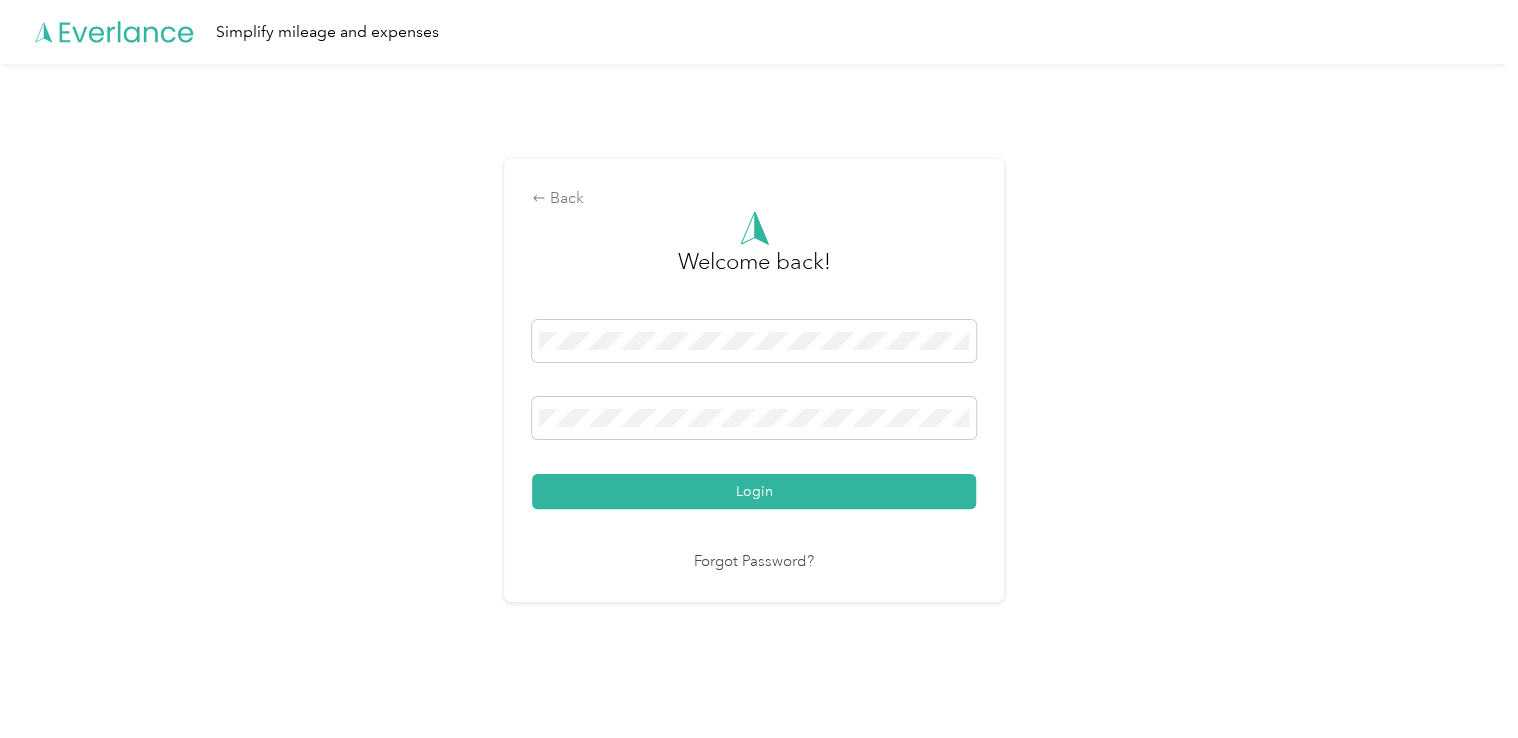 click on "Back Welcome back! Login Forgot Password?" at bounding box center (754, 388) 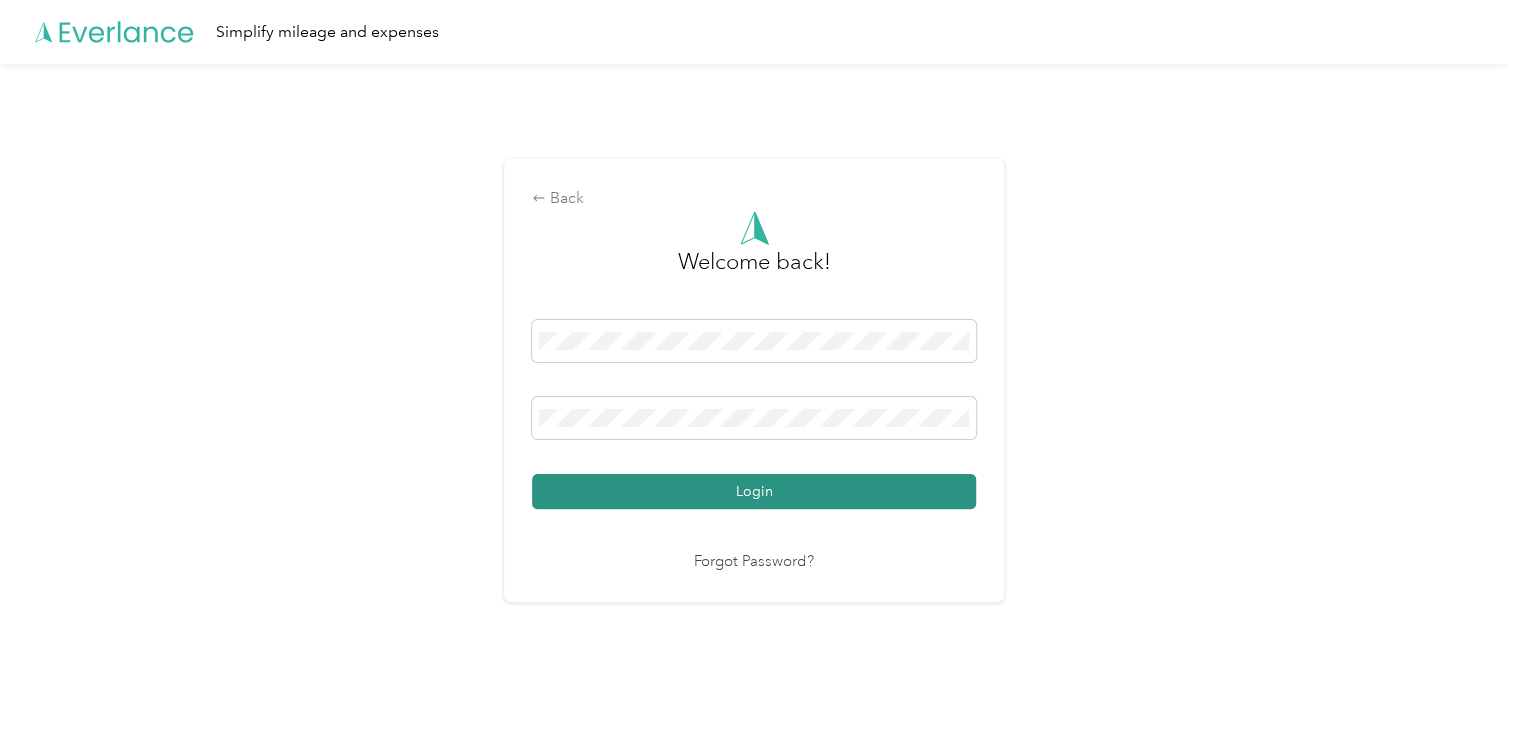 click on "Login" at bounding box center (754, 491) 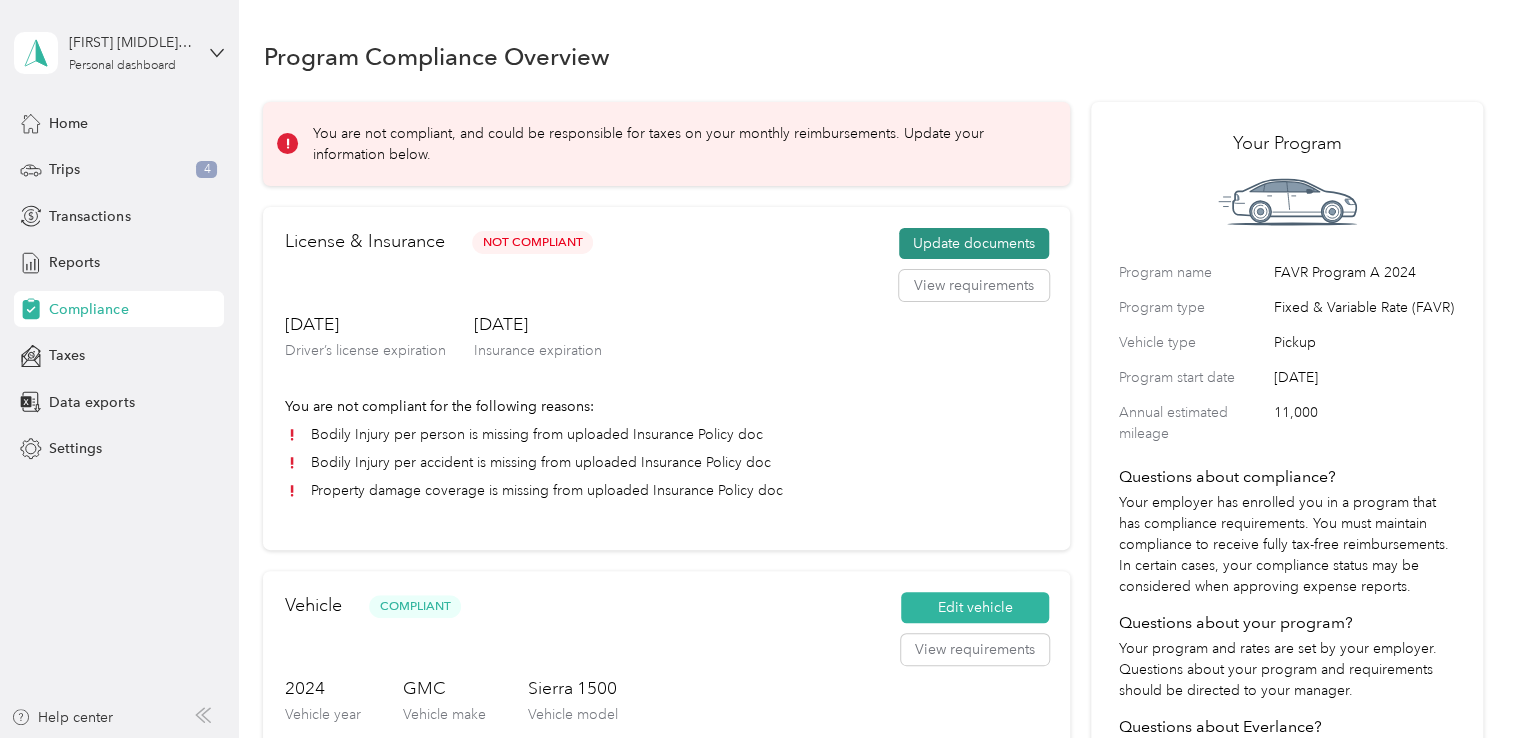 click on "Update documents" at bounding box center (974, 244) 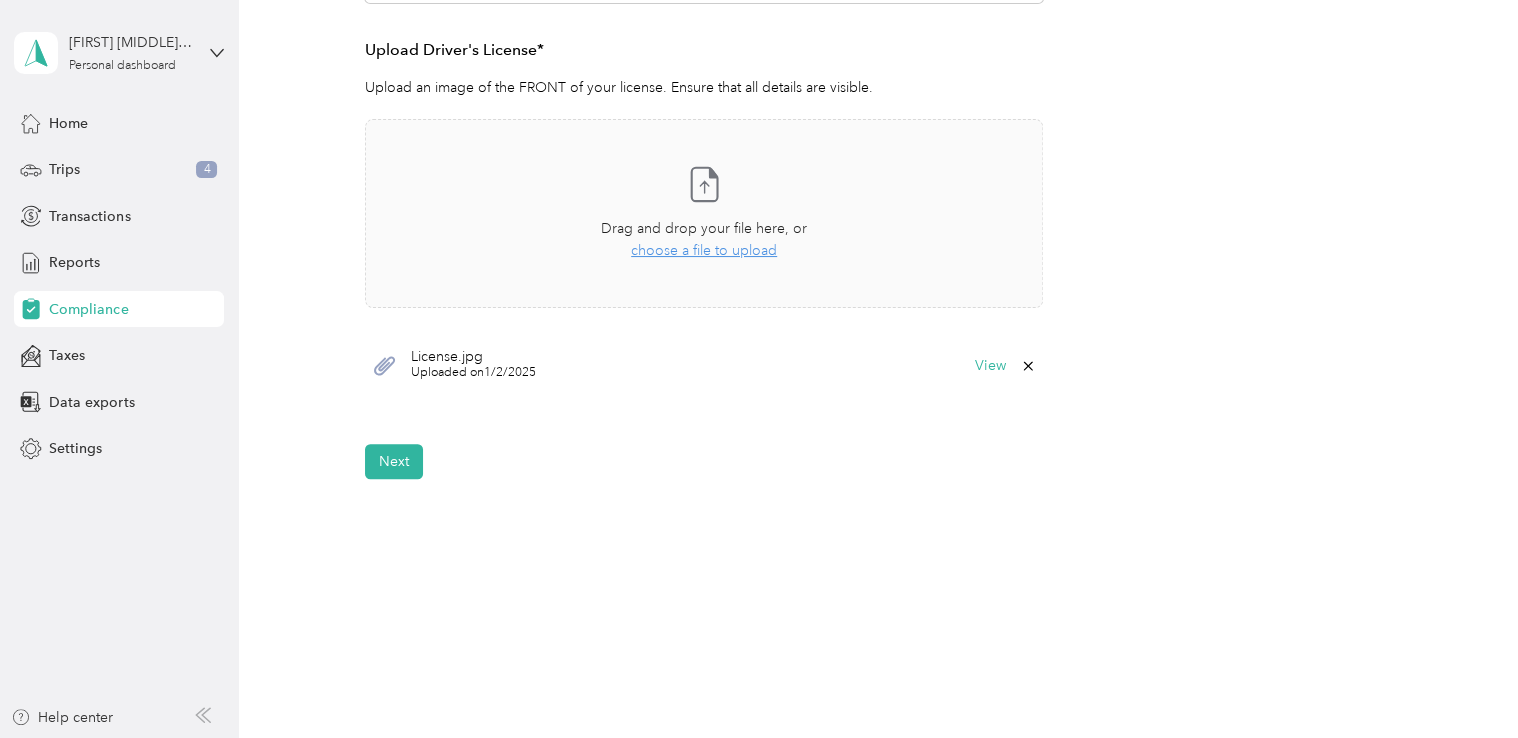 scroll, scrollTop: 571, scrollLeft: 0, axis: vertical 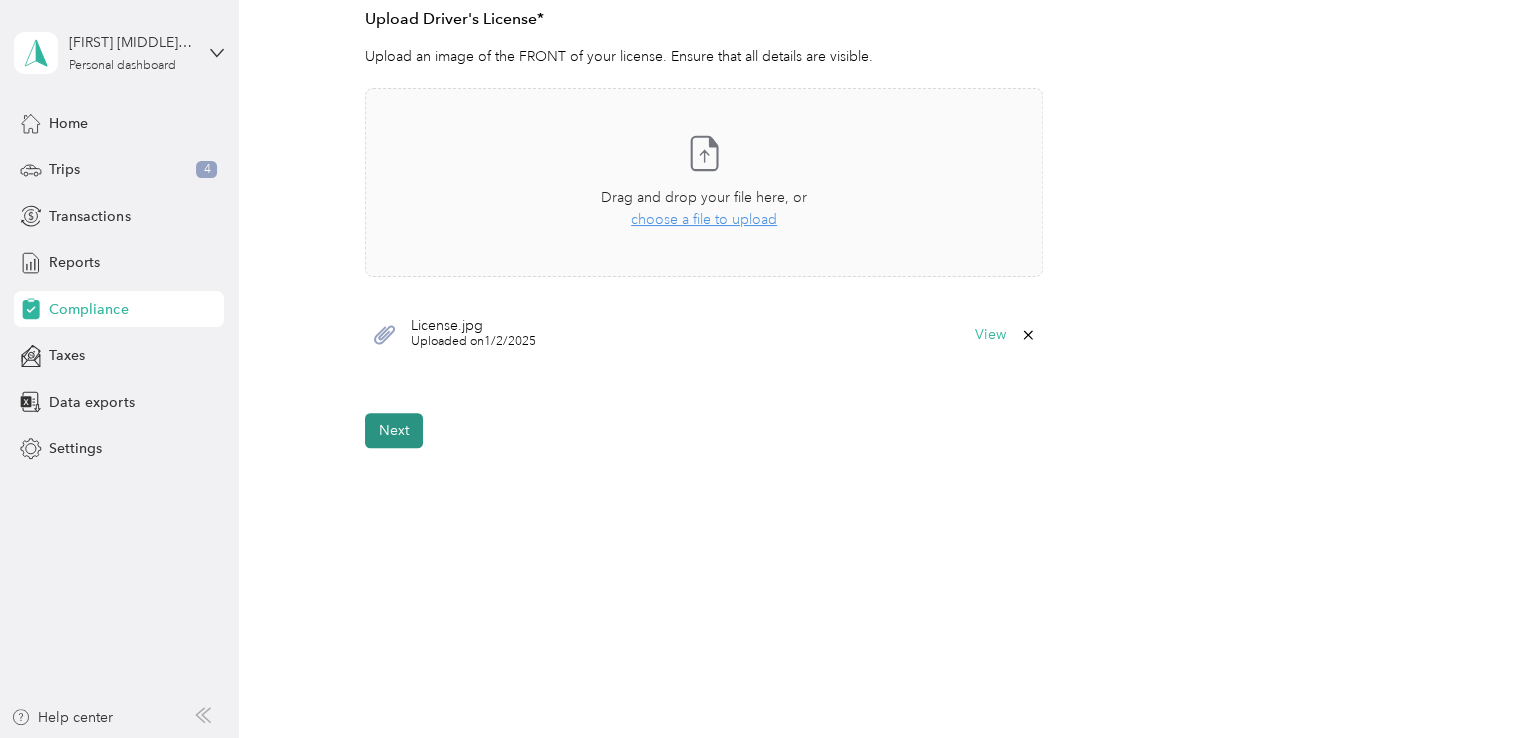 click on "Next" at bounding box center [394, 430] 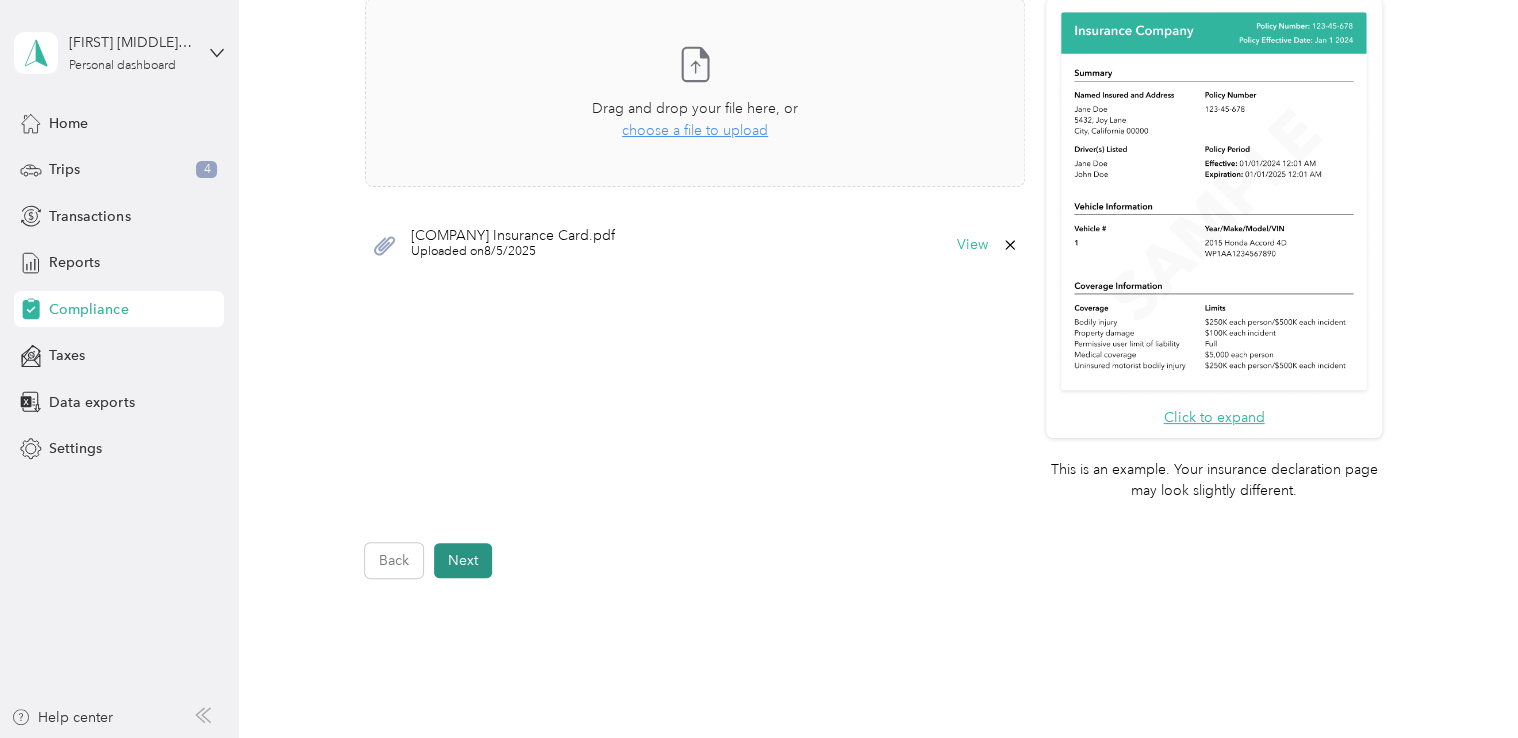 scroll, scrollTop: 700, scrollLeft: 0, axis: vertical 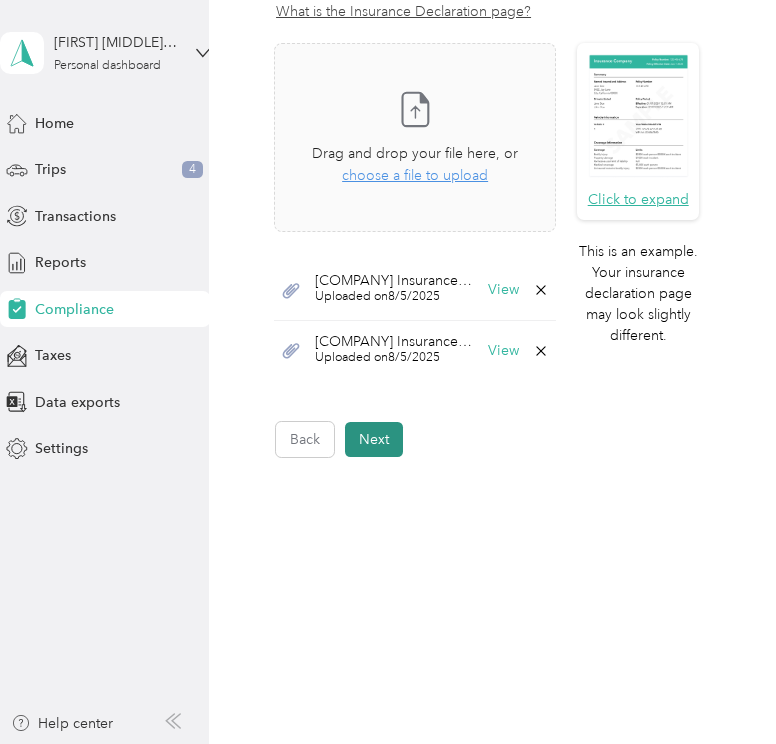 click on "Next" at bounding box center (374, 439) 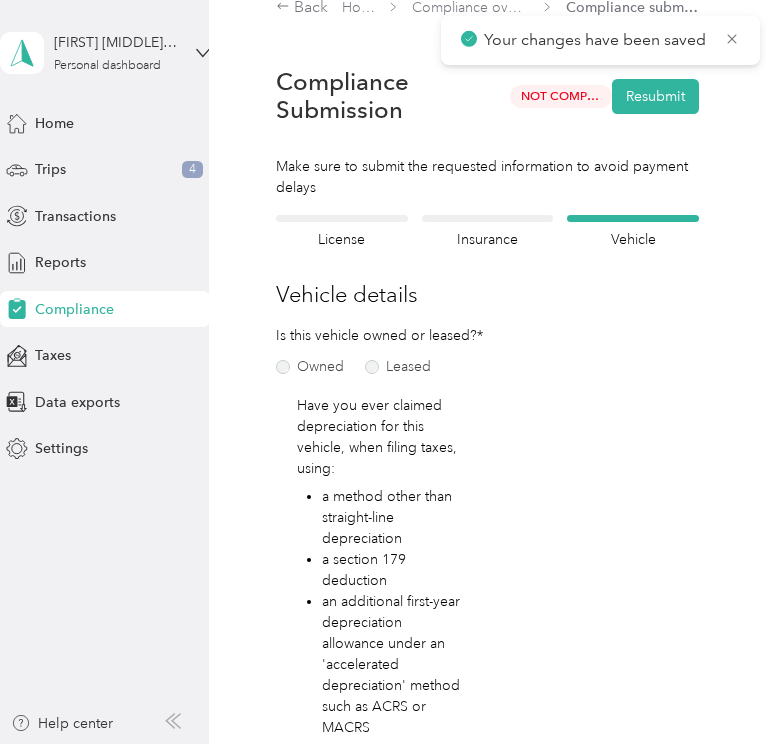 scroll, scrollTop: 24, scrollLeft: 0, axis: vertical 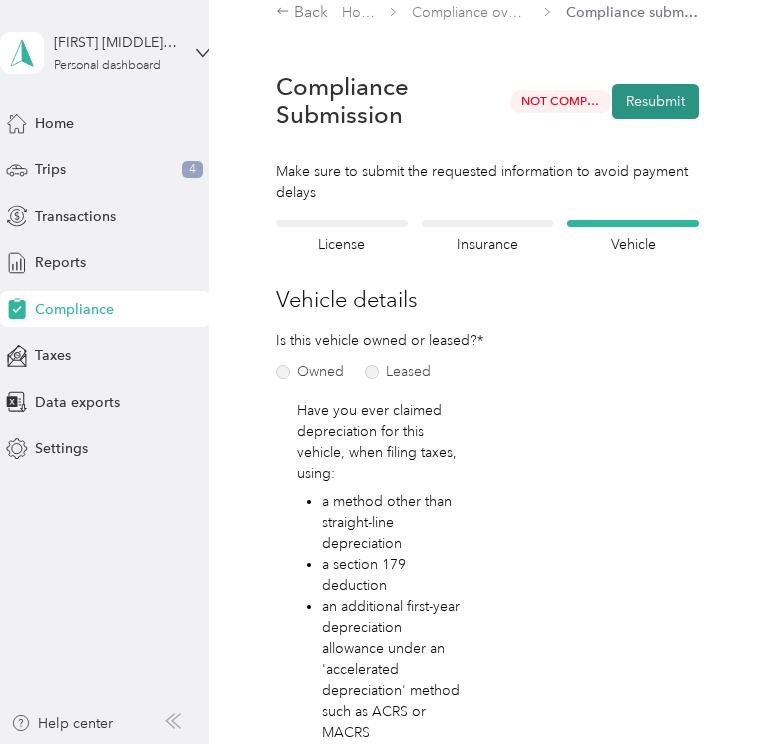 click on "Resubmit" at bounding box center (655, 101) 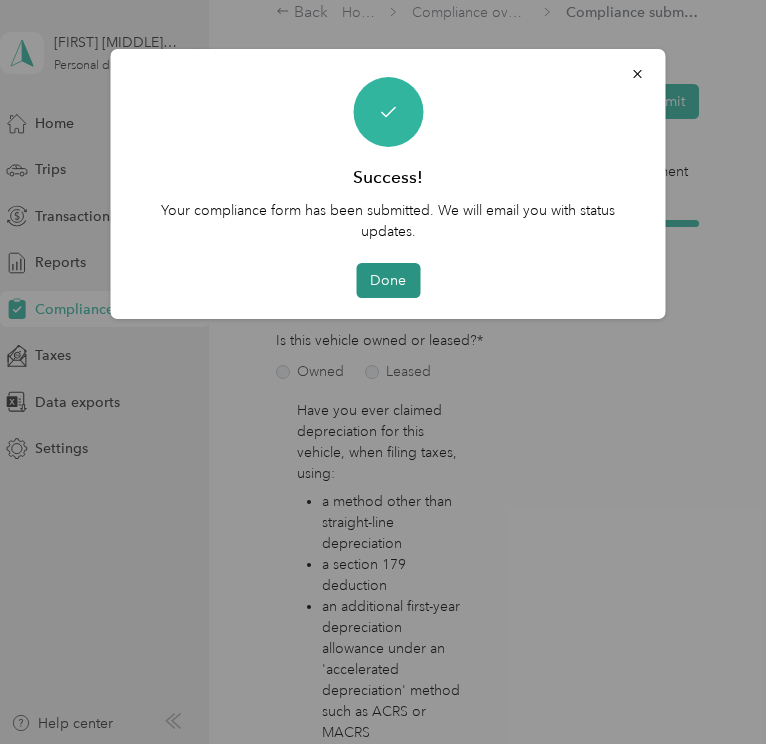 click on "Done" at bounding box center (388, 280) 